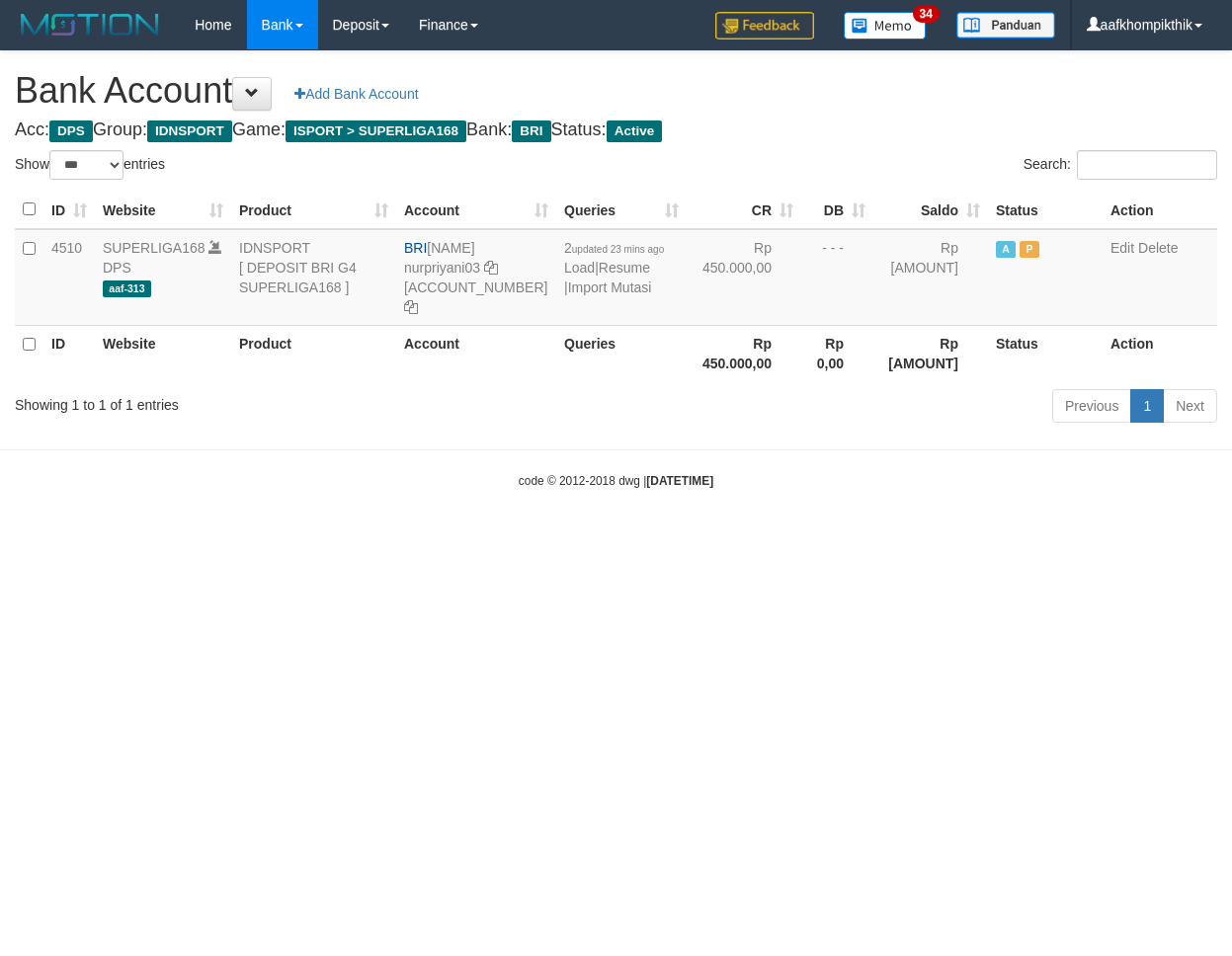 scroll, scrollTop: 0, scrollLeft: 0, axis: both 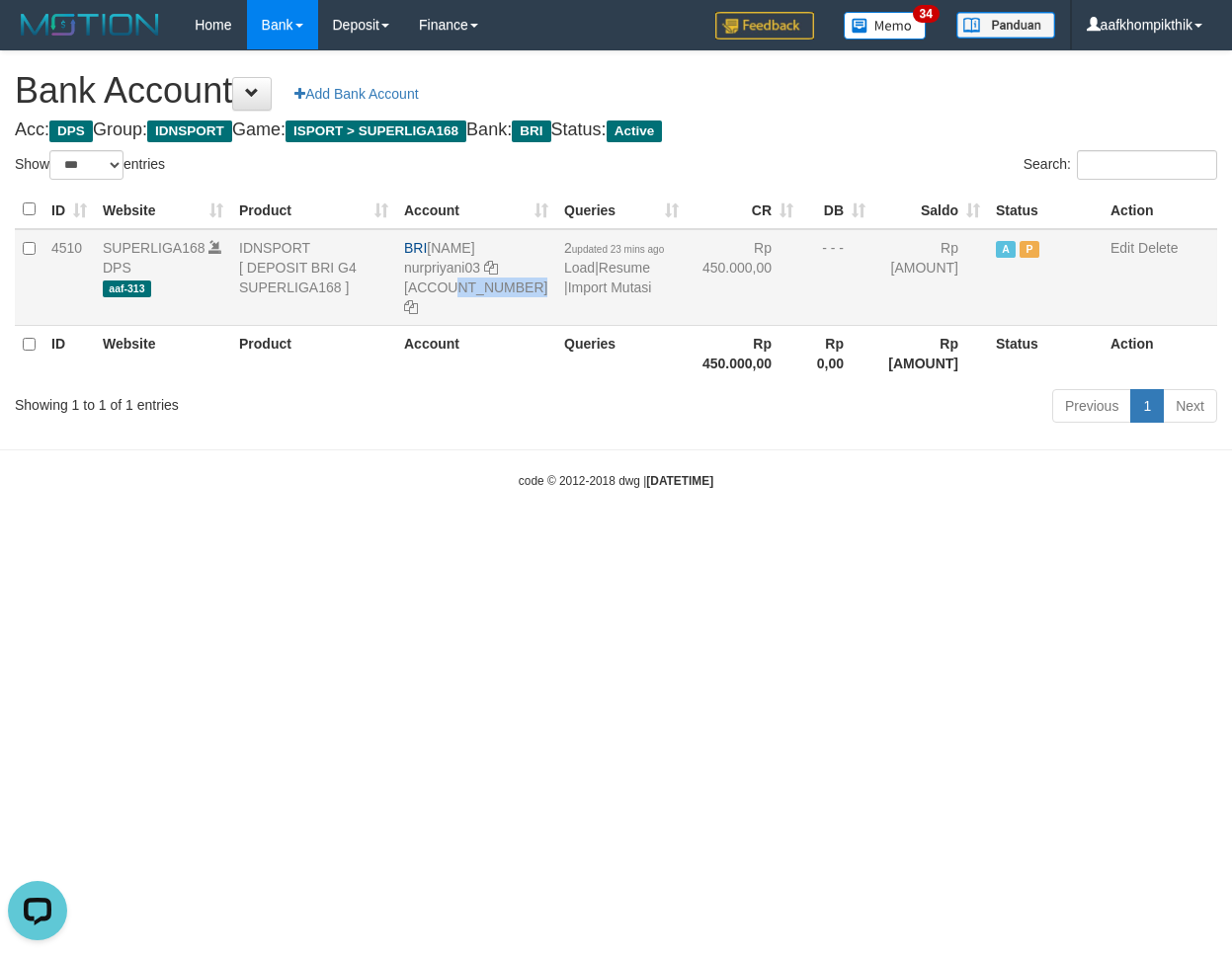 drag, startPoint x: 504, startPoint y: 268, endPoint x: 517, endPoint y: 298, distance: 32.69557 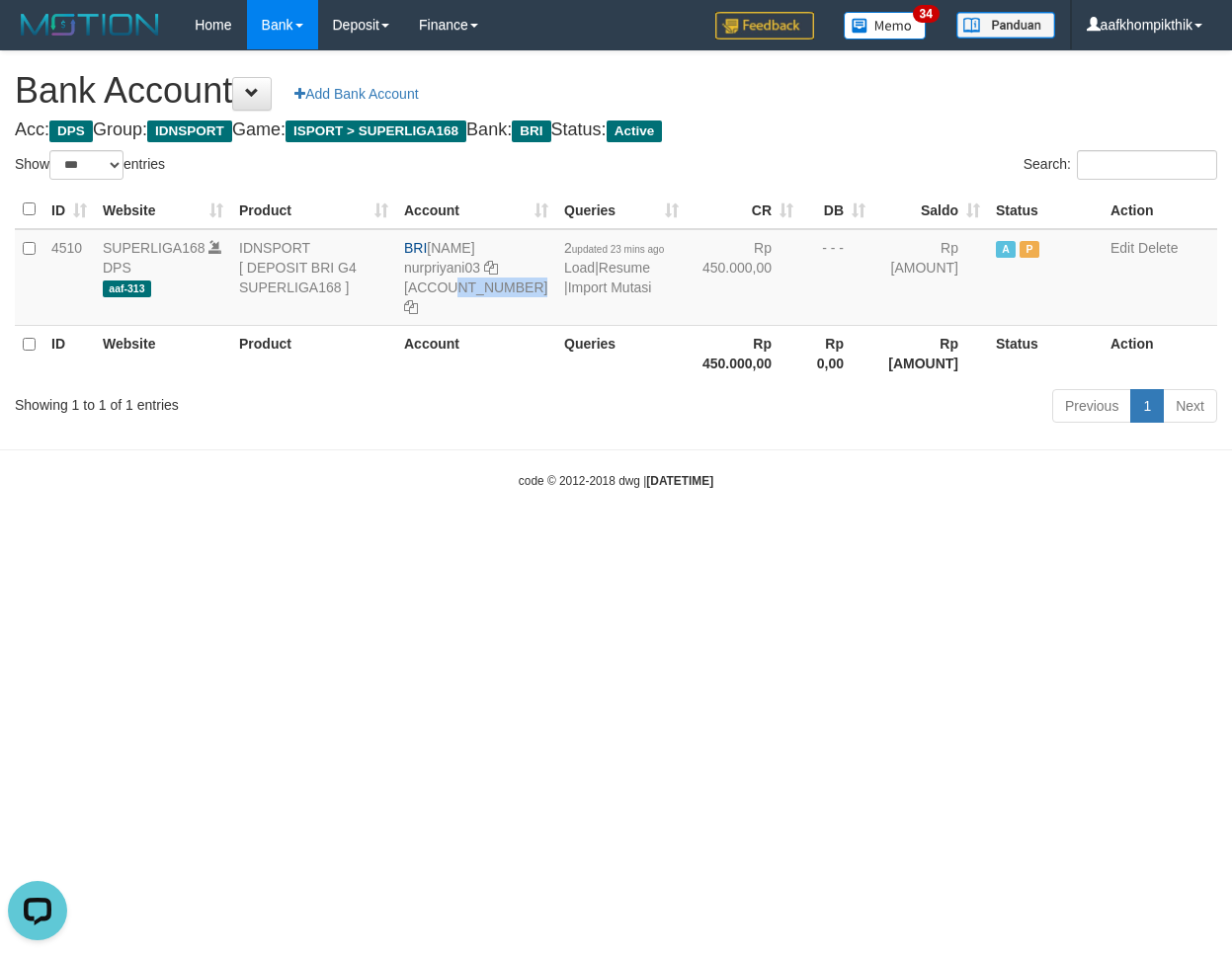 copy on "142-50-1005-2915-34" 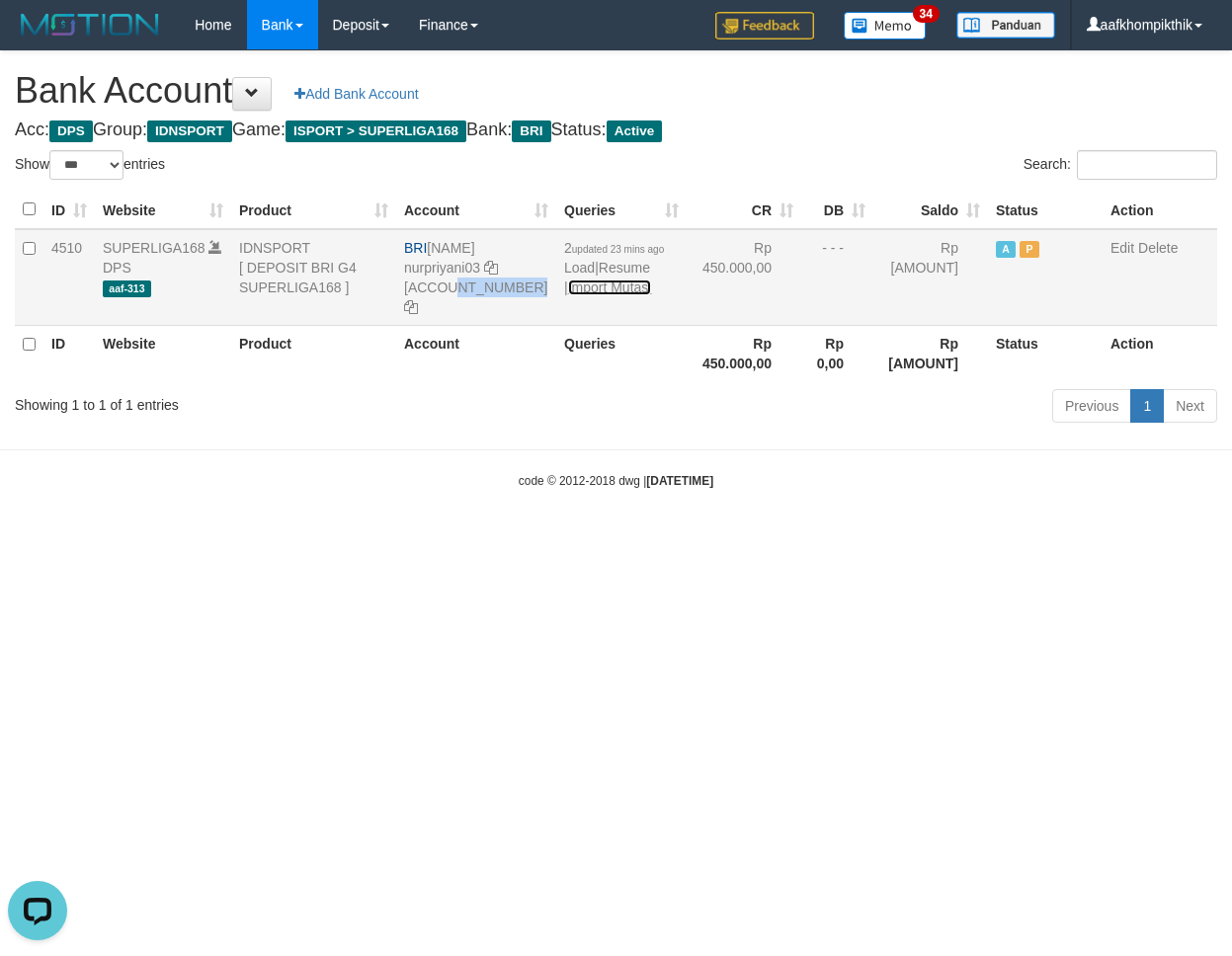 click on "Import Mutasi" at bounding box center [610, 287] 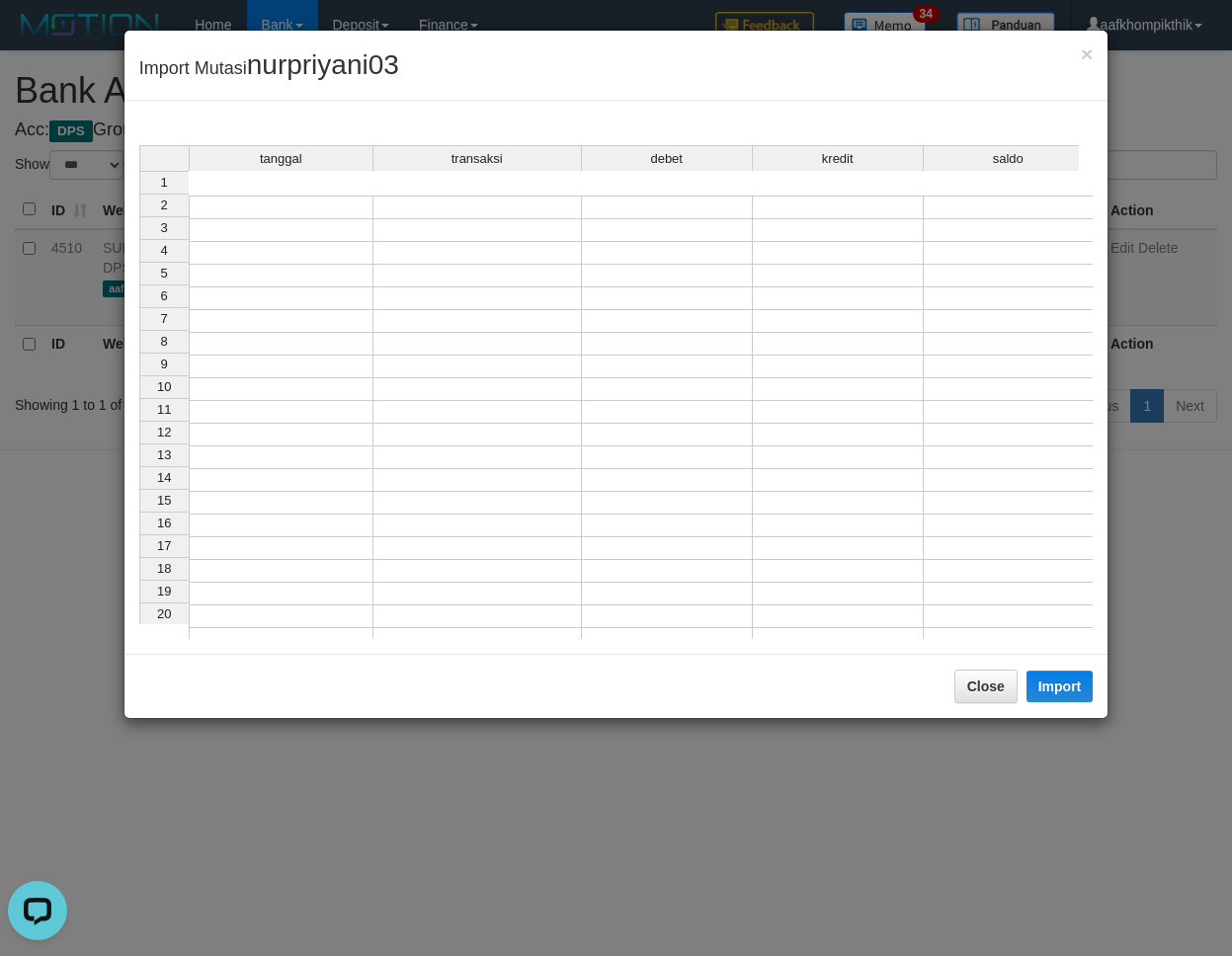 click at bounding box center (281, 207) 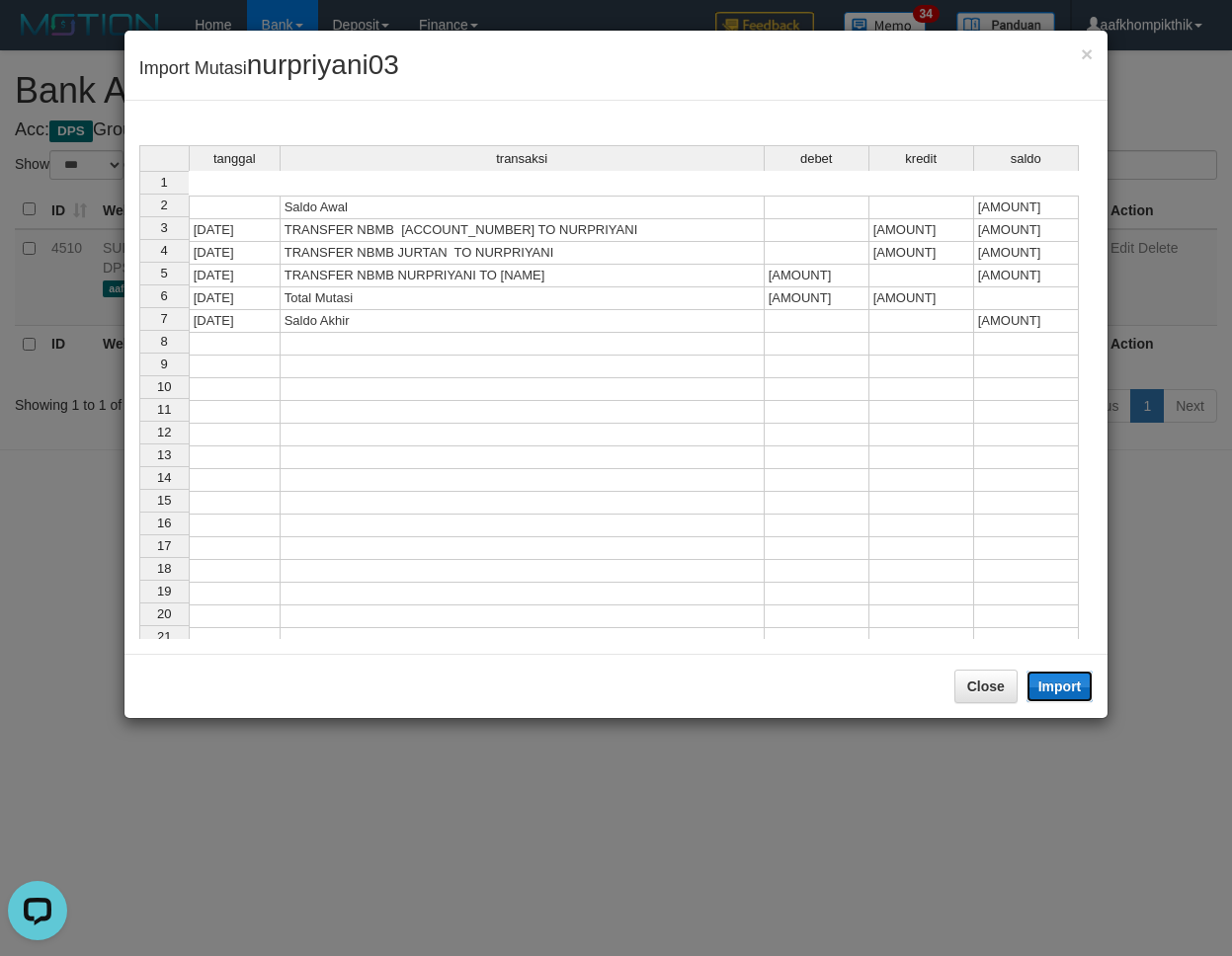 click on "Import" at bounding box center (1060, 686) 